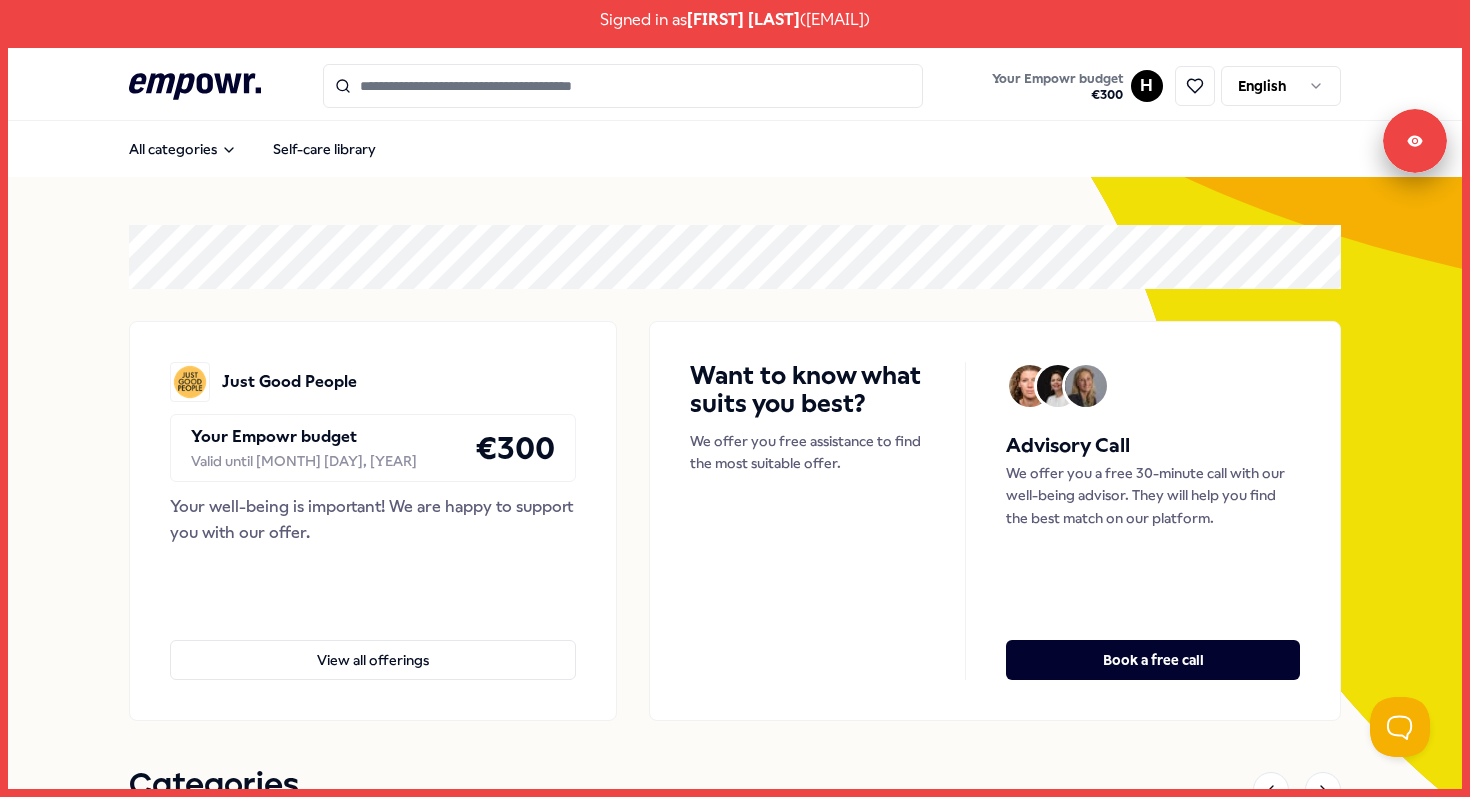 scroll, scrollTop: 0, scrollLeft: 0, axis: both 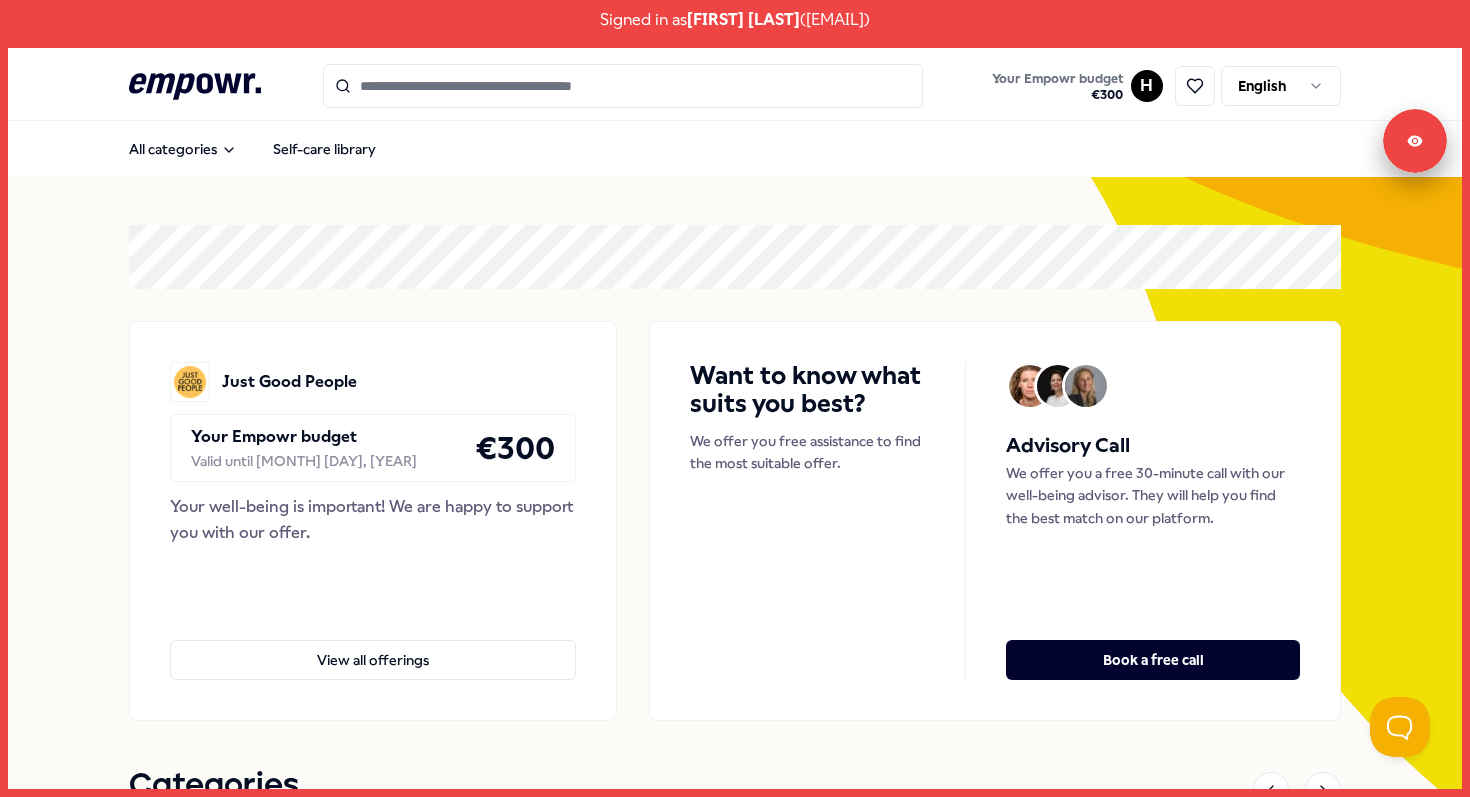 click on "Signed in as   [FIRST] [LAST]   ( [EMAIL] ) .empowr-logo_svg__cls-1{fill:#03032f} Your Empowr budget € 300 H English All categories   Self-care library Just Good People Your Empowr budget Valid until [MONTH] [DAY], [YEAR] € 300 Your well-being is important! We are happy to support you with our offer. View all offerings Want to know what suits you best? We offer you free assistance to find the most suitable offer. Advisory Call We offer you a free 30-minute call with our well-being advisor. They will help you find the best match on our platform. Book a free call Categories Coaching Psychologists Breathing Sleep Mindfulness   Meditation Relaxation Training   Workshops Nutrition   Lifestyle Exercise Financial Books Team   Organization Managers Coaching Psychologists Breathing Sleep Mindfulness   Meditation Relaxation Training   Workshops Nutrition   Lifestyle Exercise Financial Books Team   Organization Managers Wishlist Coaching [REGION]   [FIRST] [LAST] English, Dutch" at bounding box center (735, 398) 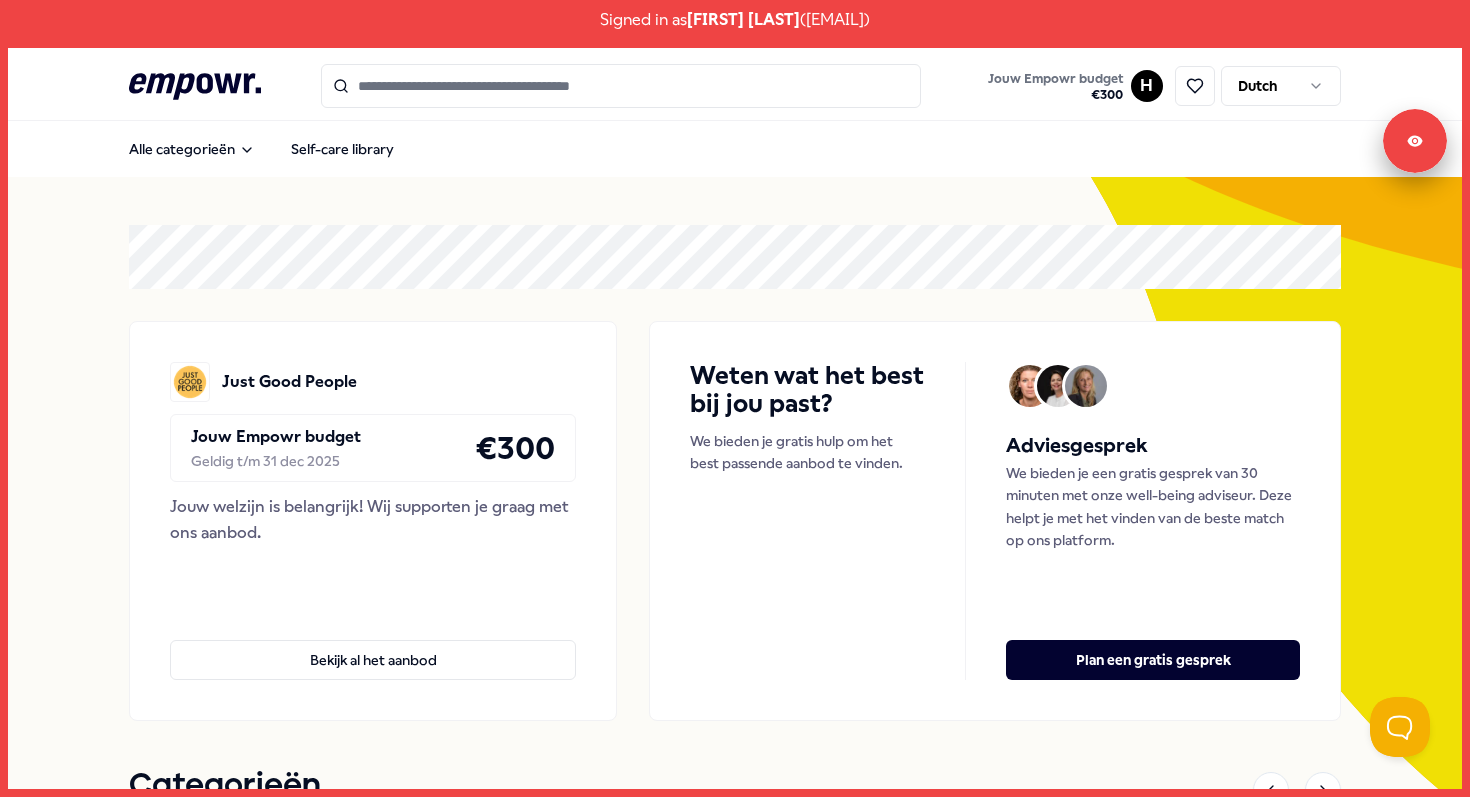 scroll, scrollTop: 0, scrollLeft: 0, axis: both 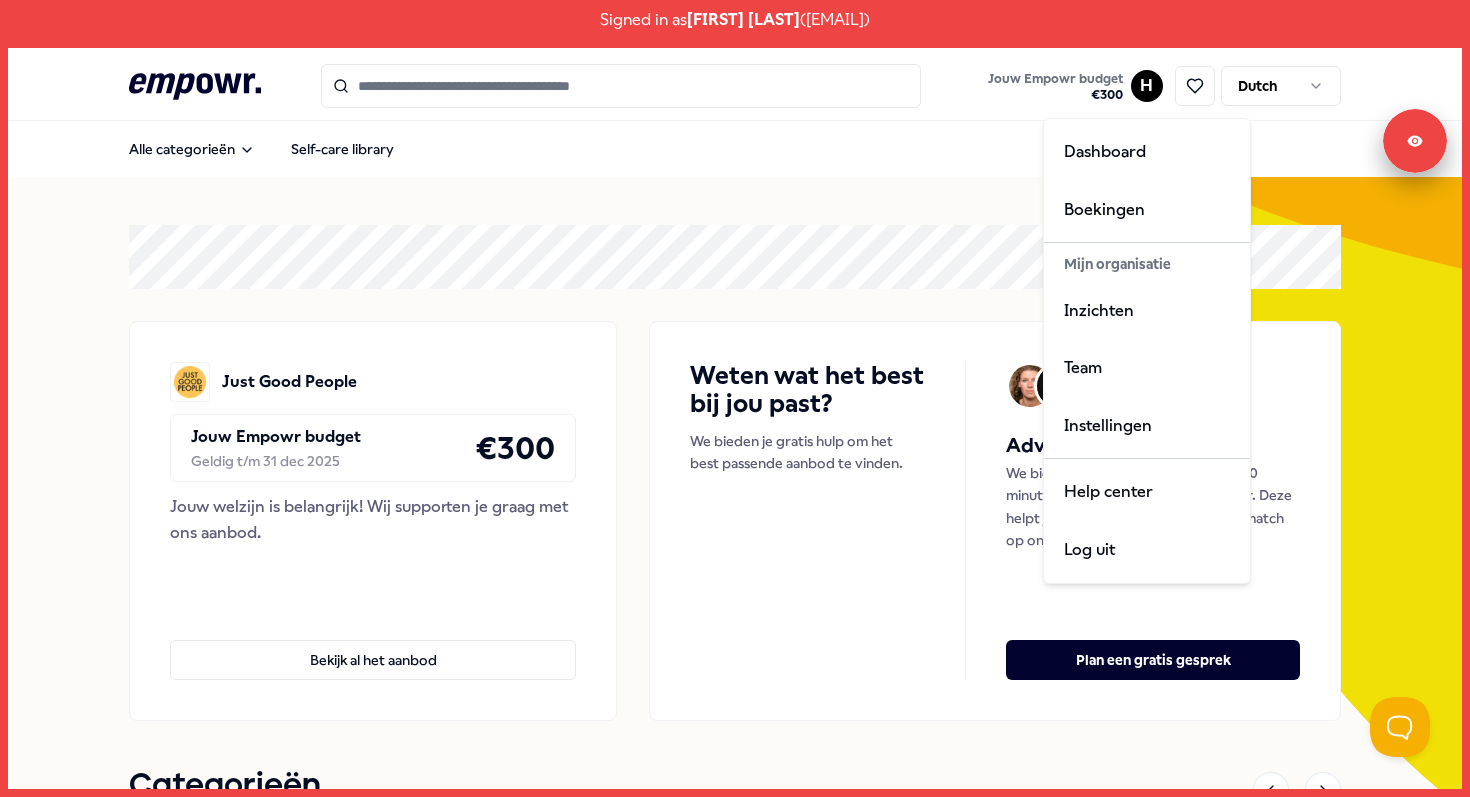 click on "Signed in as   [FIRST] [LAST]   ( [EMAIL] ) .empowr-logo_svg__cls-1{fill:#03032f} Jouw Empowr budget € 300 H Dutch Alle categorieën   Self-care library Just Good People Jouw Empowr budget Geldig t/m 31 dec 2025 € 300 Jouw welzijn is belangrijk! Wij supporten je graag met ons aanbod. Bekijk al het aanbod Weten wat het best bij jou past? We bieden je gratis hulp om het best passende aanbod te vinden. Adviesgesprek We bieden je een gratis gesprek van 30 minuten met onze well-being adviseur. Deze helpt je met het vinden van de beste match op ons platform. Plan een gratis gesprek Categorieën Coaching Psychologen Adem Slaap Mindfulness   Meditatie Ontspanning Training   Workshops Voeding   Levensstijl Beweging Financieel Boeken Team   Organisatie Managers Coaching Psychologen Adem Slaap Mindfulness   Meditatie Ontspanning Training   Workshops Voeding   Levensstijl Beweging Financieel Boeken Team   Organisatie Managers Verlanglijst Coaching [REGION]    [FIRST] [LAST]" at bounding box center (735, 398) 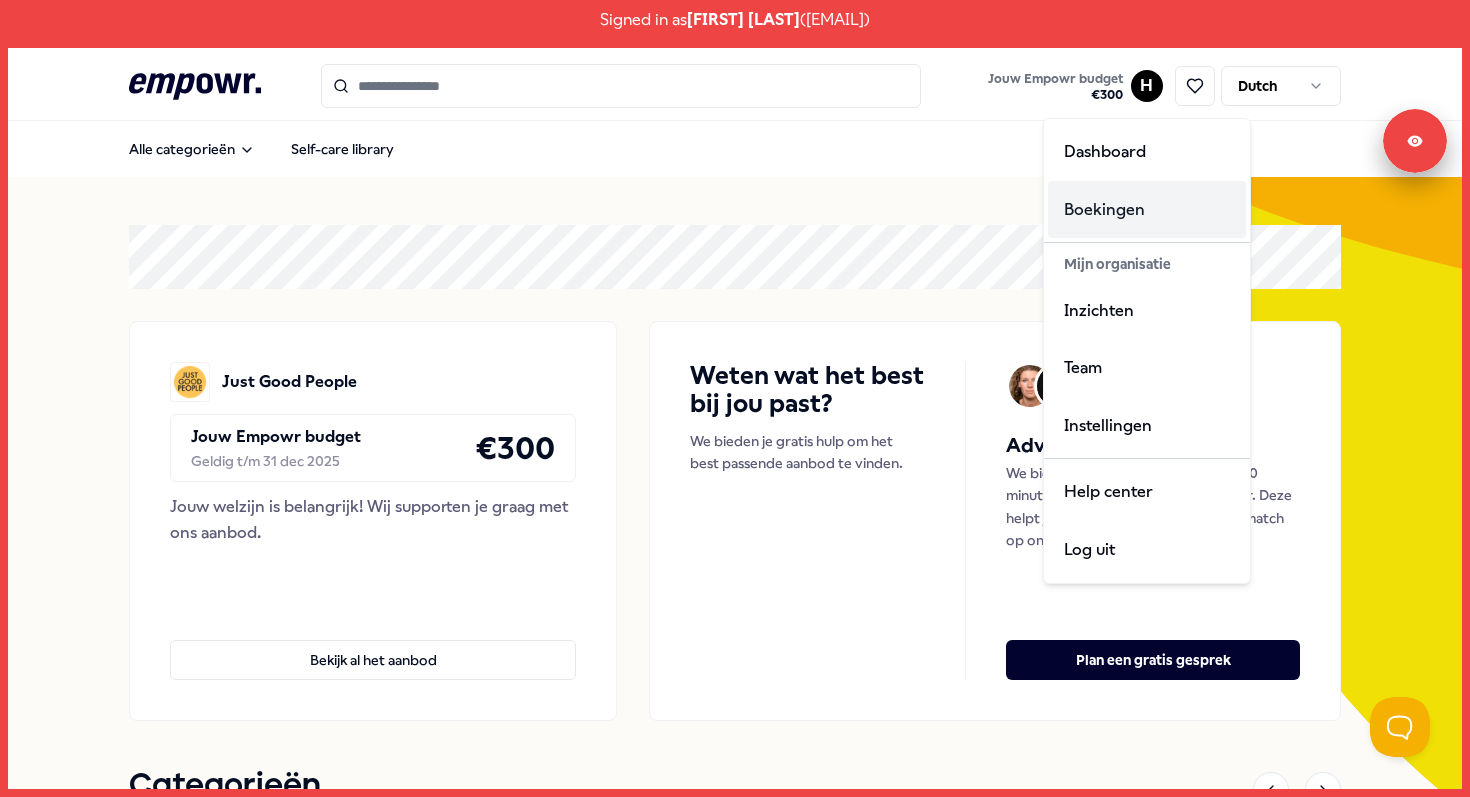 click on "Boekingen" at bounding box center (1147, 210) 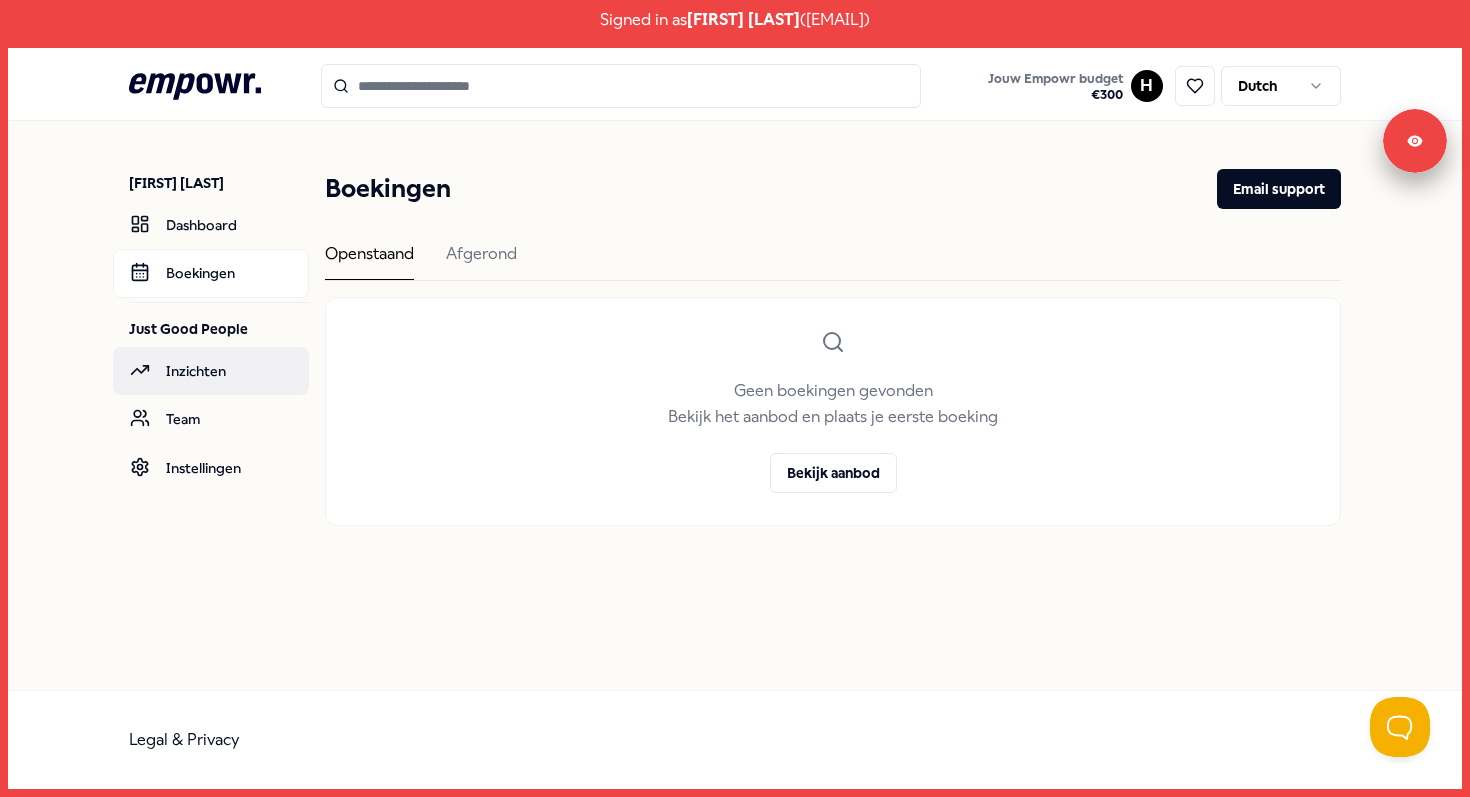 click on "Inzichten" at bounding box center [211, 371] 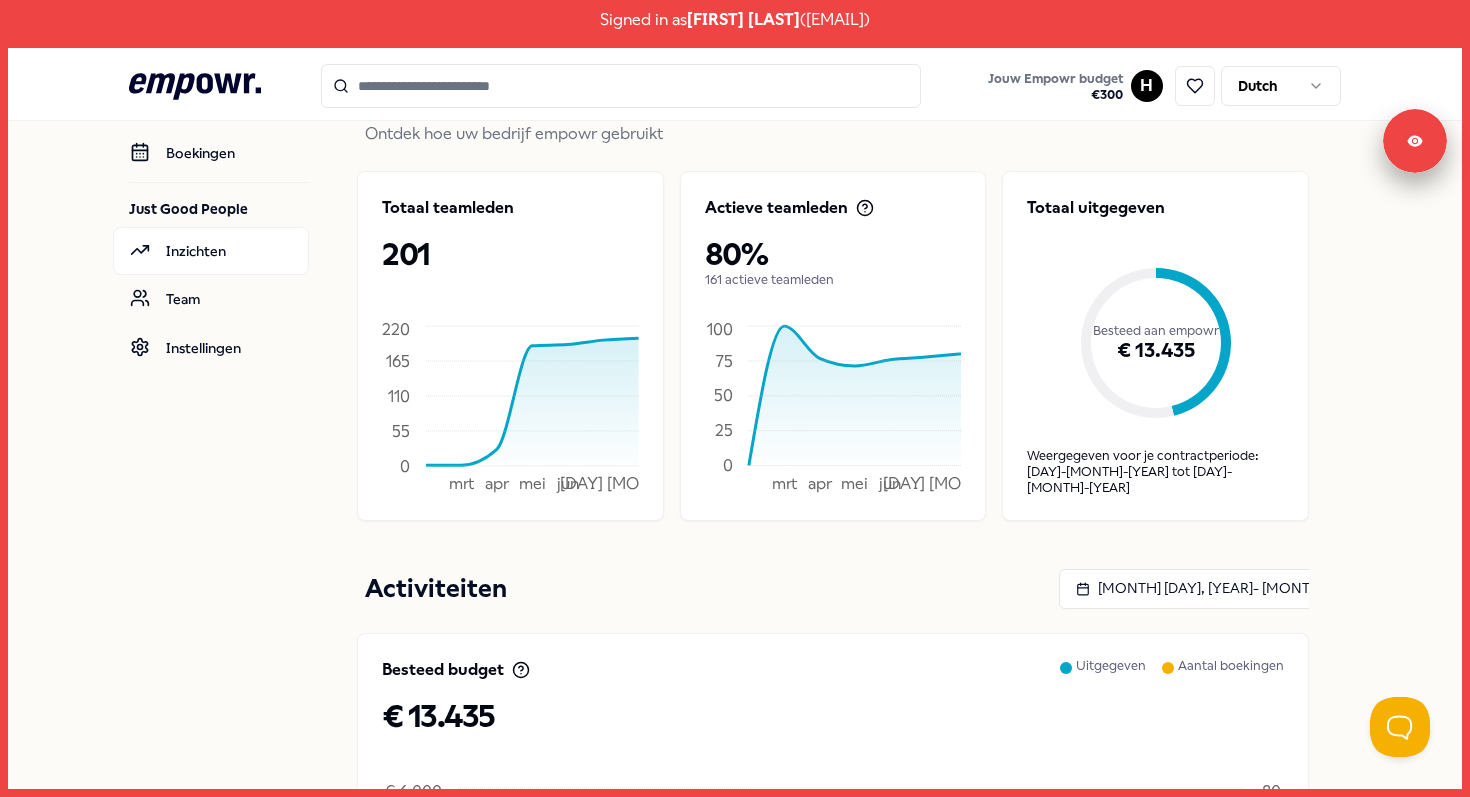 scroll, scrollTop: 119, scrollLeft: 0, axis: vertical 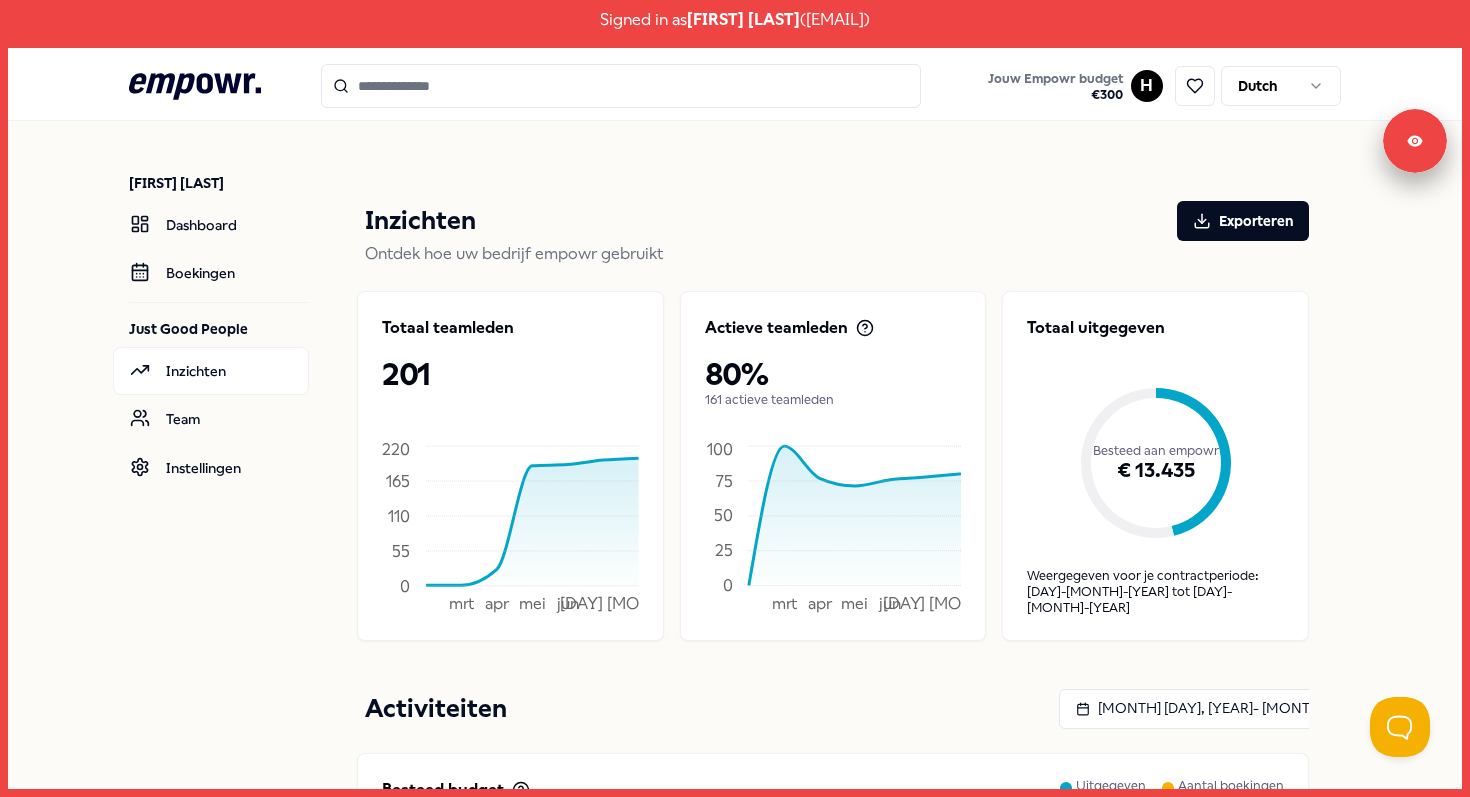 click on ".empowr-logo_svg__cls-1{fill:#03032f}" 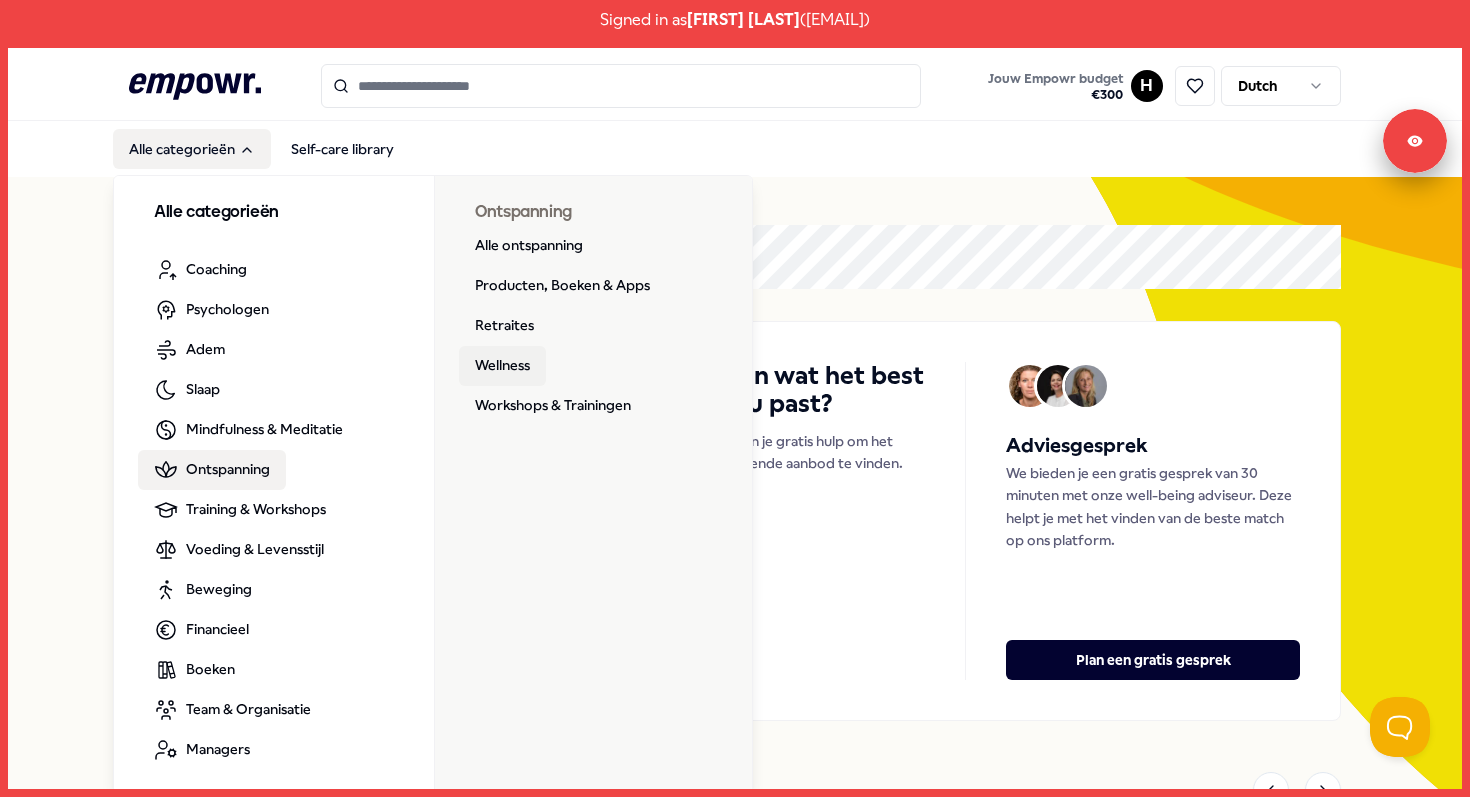 click on "Wellness" at bounding box center [502, 366] 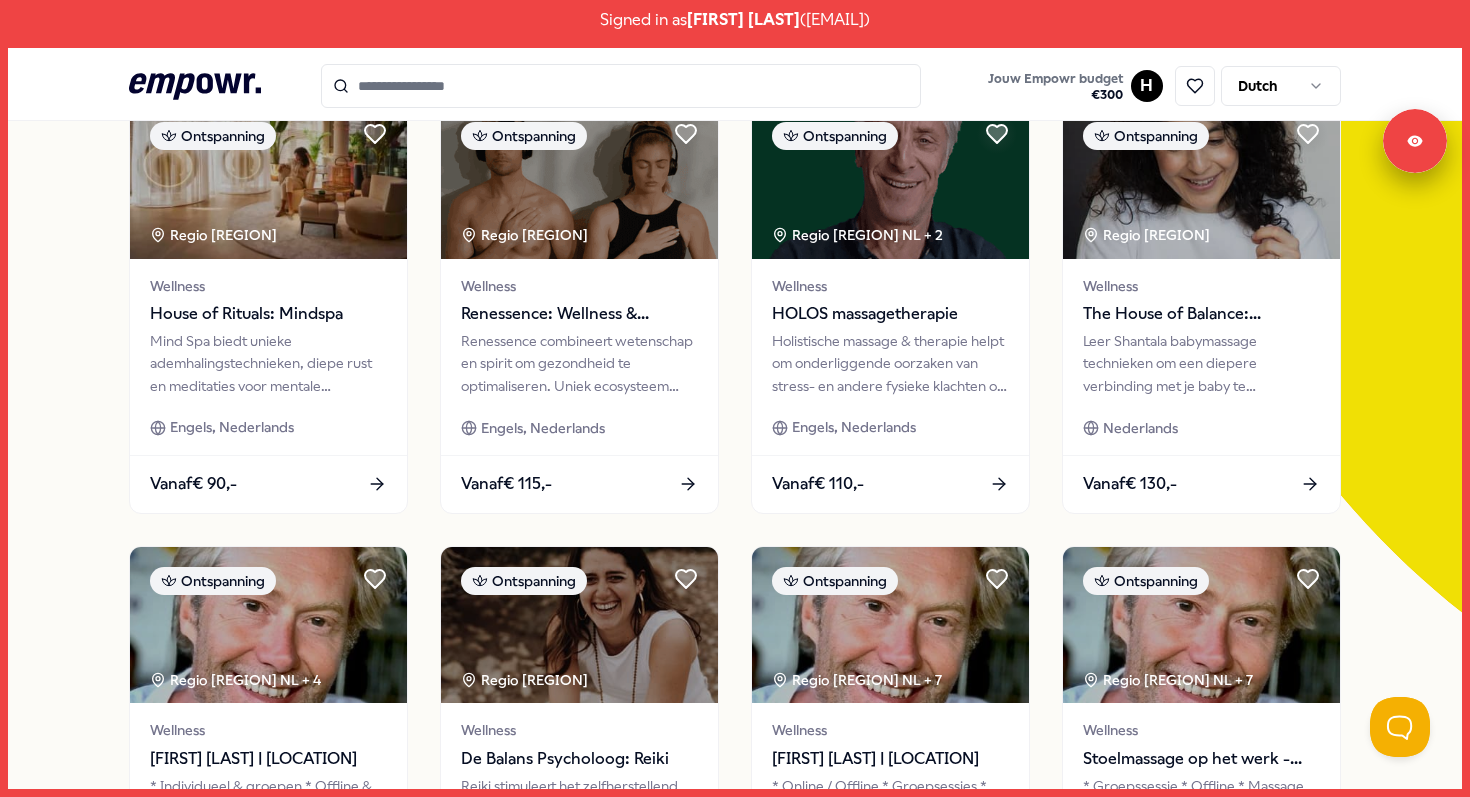 scroll, scrollTop: 0, scrollLeft: 0, axis: both 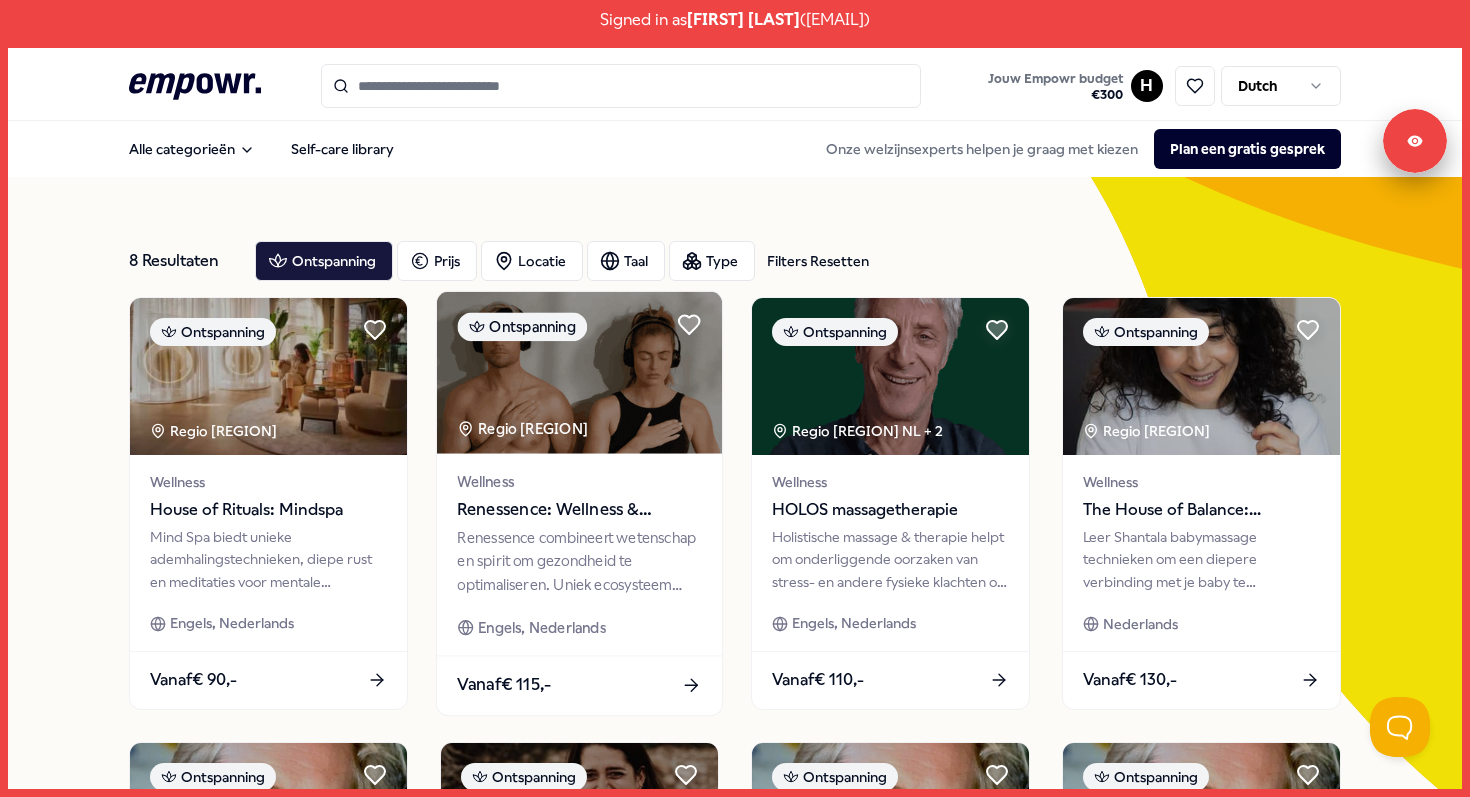 click at bounding box center [579, 372] 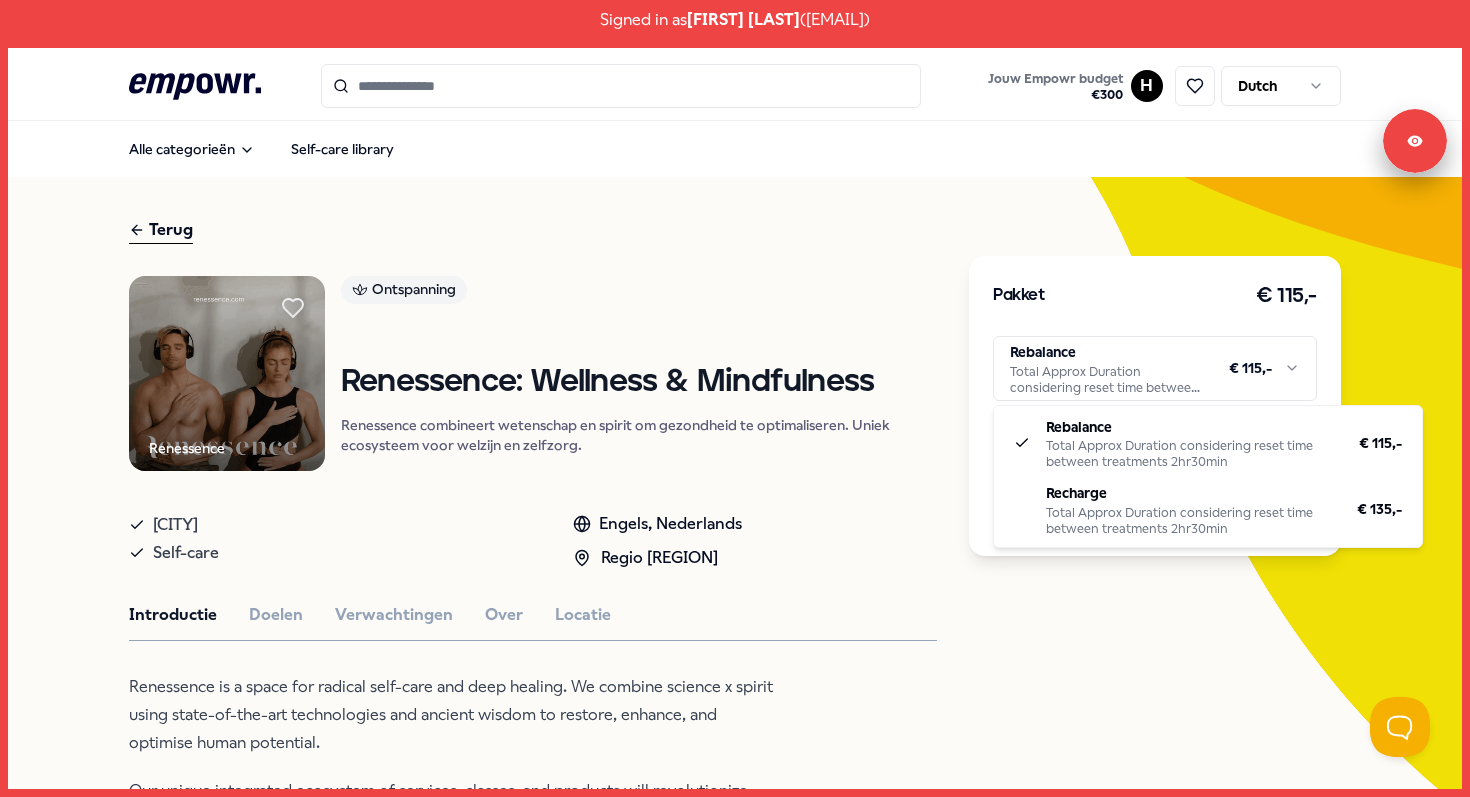 click on "Signed in as   [FIRST] [LAST]   ( [EMAIL] ) .empowr-logo_svg__cls-1{fill:#03032f} Jouw Empowr budget € 300 H Dutch Alle categorieën   Self-care library Onze welzijnsexperts helpen je graag met kiezen Plan een gratis gesprek 210 Resultaten Filters Resetten Team   Organisatie Prijs Locatie Taal Type Filters Resetten Team   Organisatie [REGION]    + 3 Mindfulness   Meditatie Alles over Meditatie en periodieke sessies Ontdek hoe meditatie je prestaties onder druk verbetert en teamkwaliteiten
bevordert in werk en leven. Engels, Nederlands Vanaf  € 600,- Team   Organisatie [REGION]    + 3 Mindfulness   Meditatie Boost je Mentale Productiviteit Verbeter mentale productiviteit en train het brein om met prestatiedruk om te
gaan in het bedrijfsleven. Engels, Nederlands Vanaf  € 600,- Team   Organisatie [REGION]    + 3 Mindfulness   Meditatie Stress Management   Burn-out Preventie Engels, Nederlands Vanaf  € 600,- Team   Organisatie [REGION]      1" at bounding box center (735, 398) 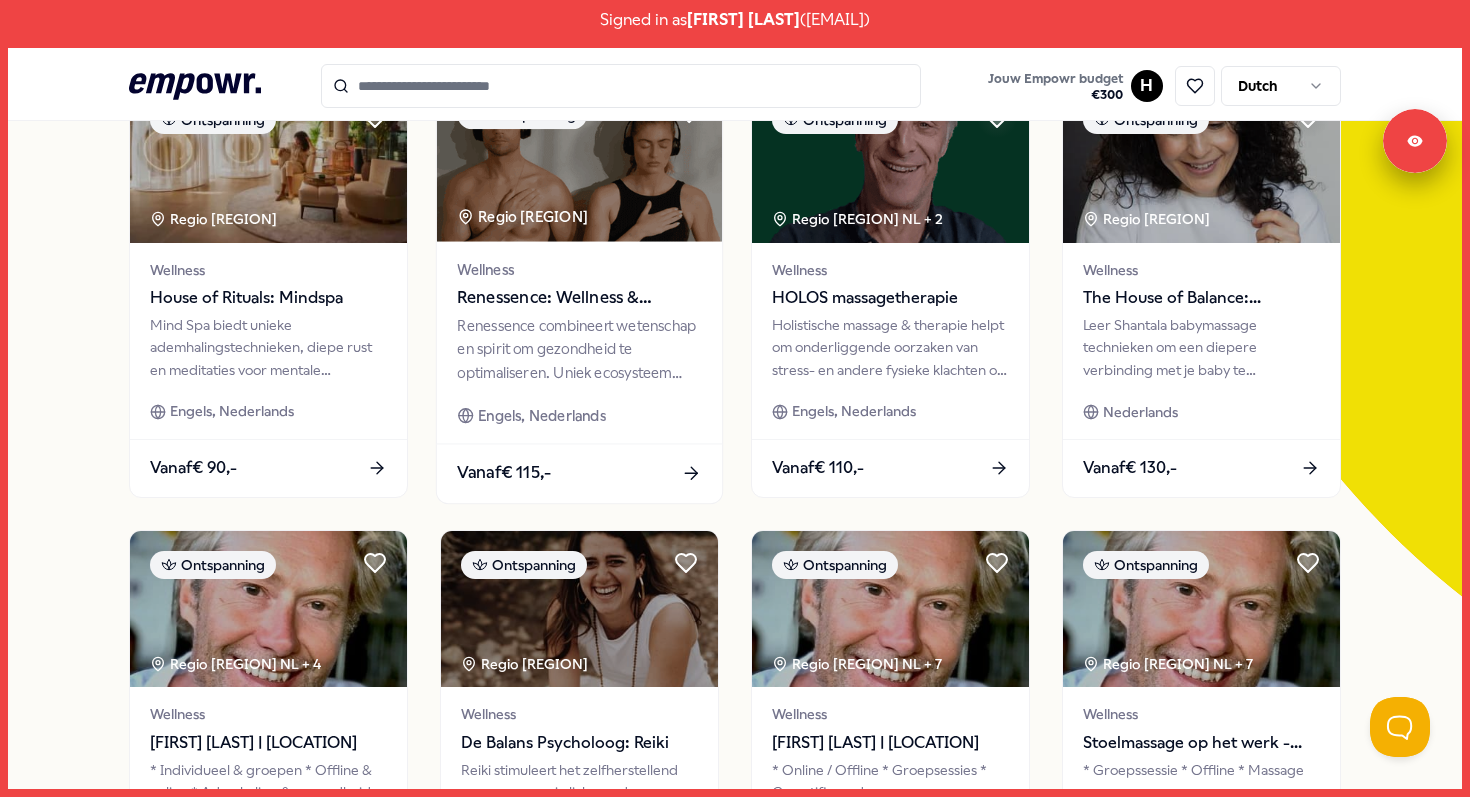 scroll, scrollTop: 0, scrollLeft: 0, axis: both 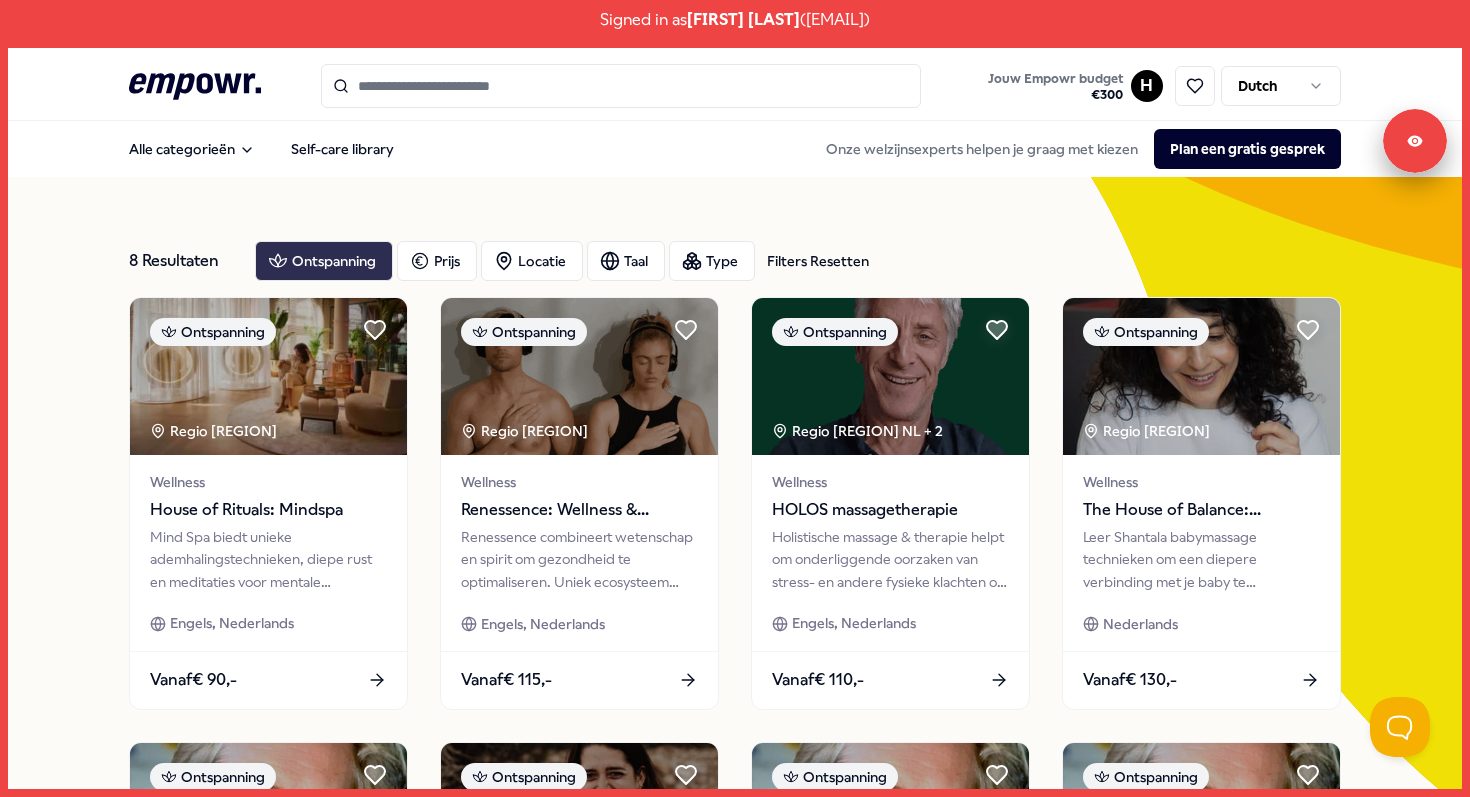 click on "Ontspanning" at bounding box center (324, 261) 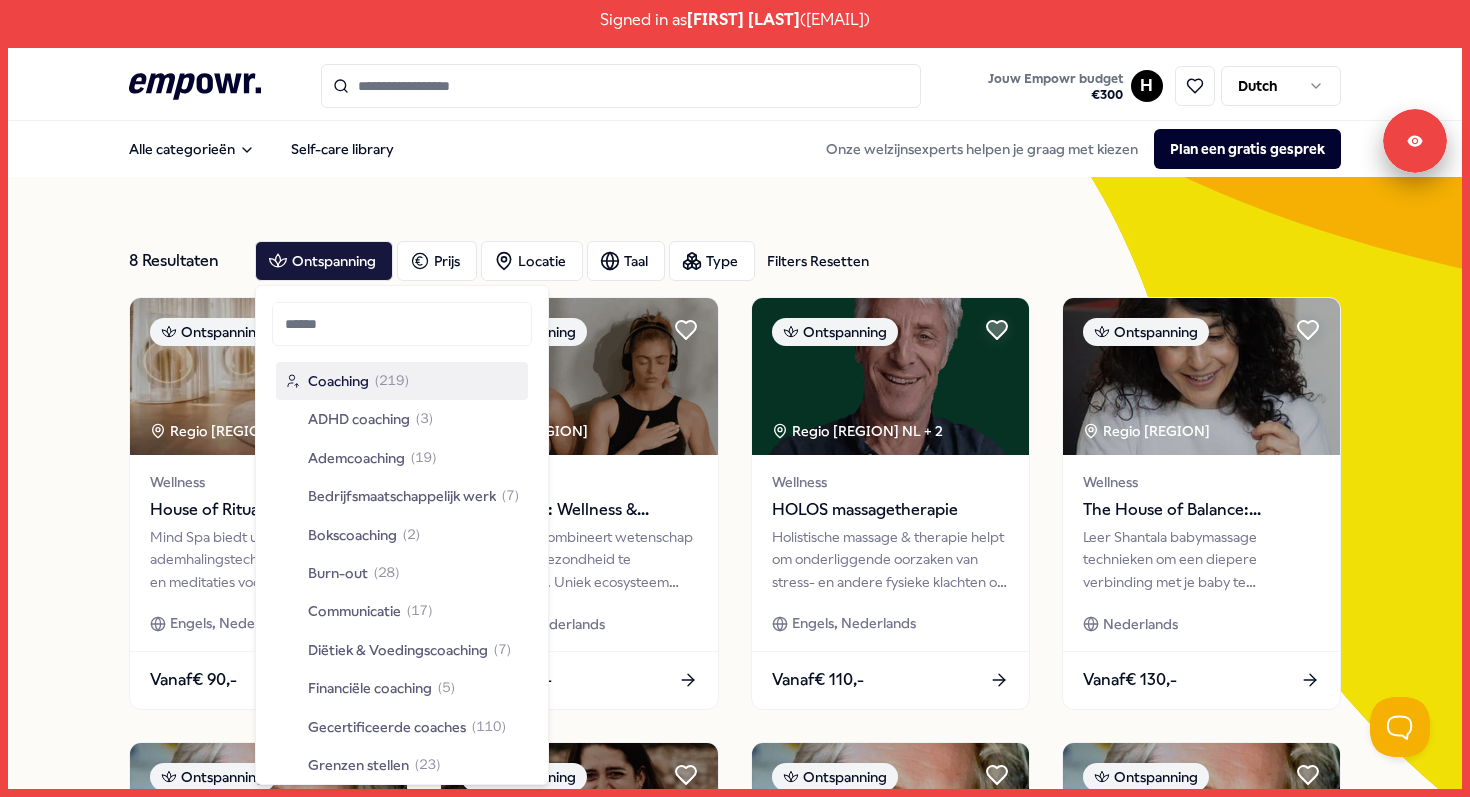 click at bounding box center (621, 86) 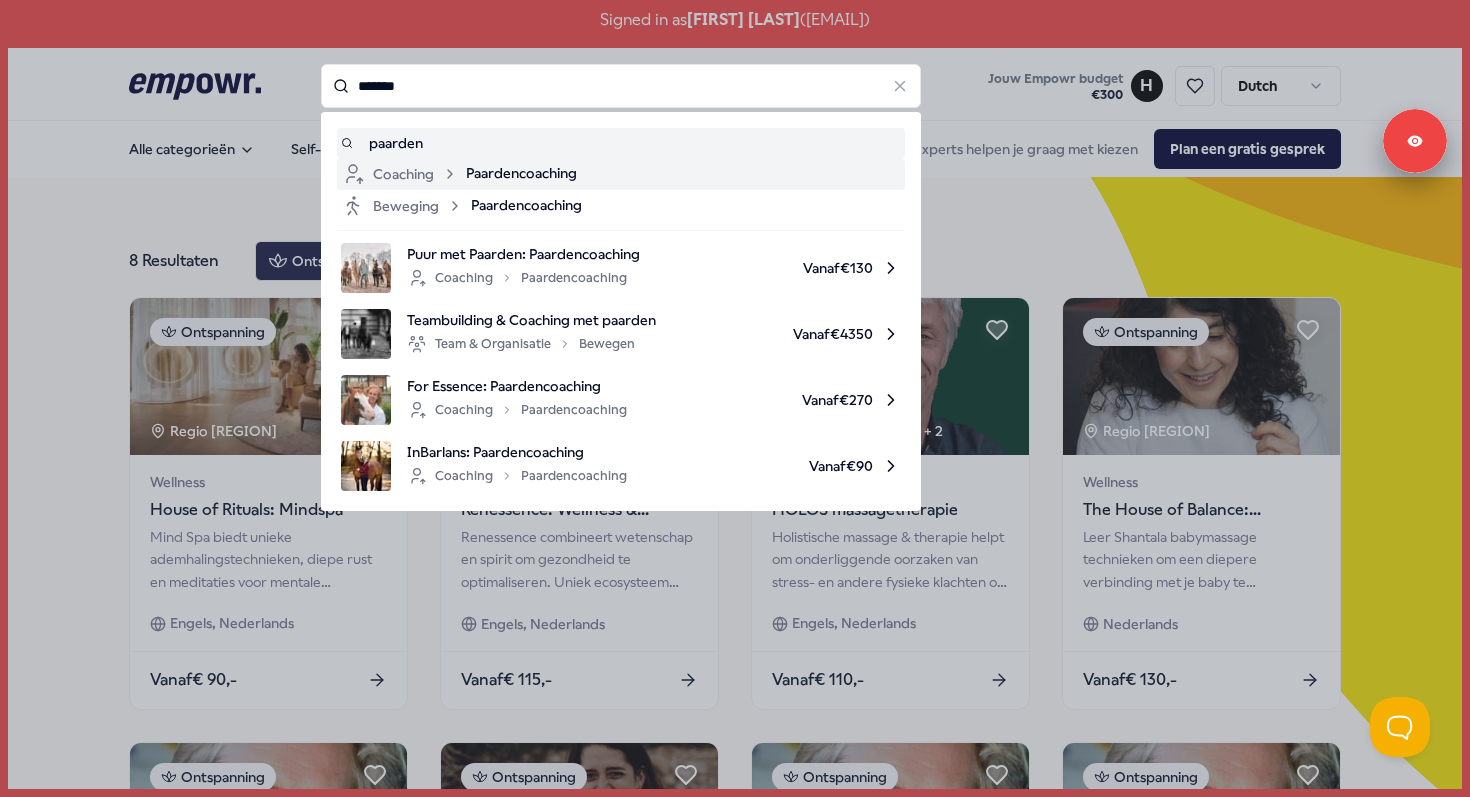 click on "Paardencoaching" at bounding box center (521, 174) 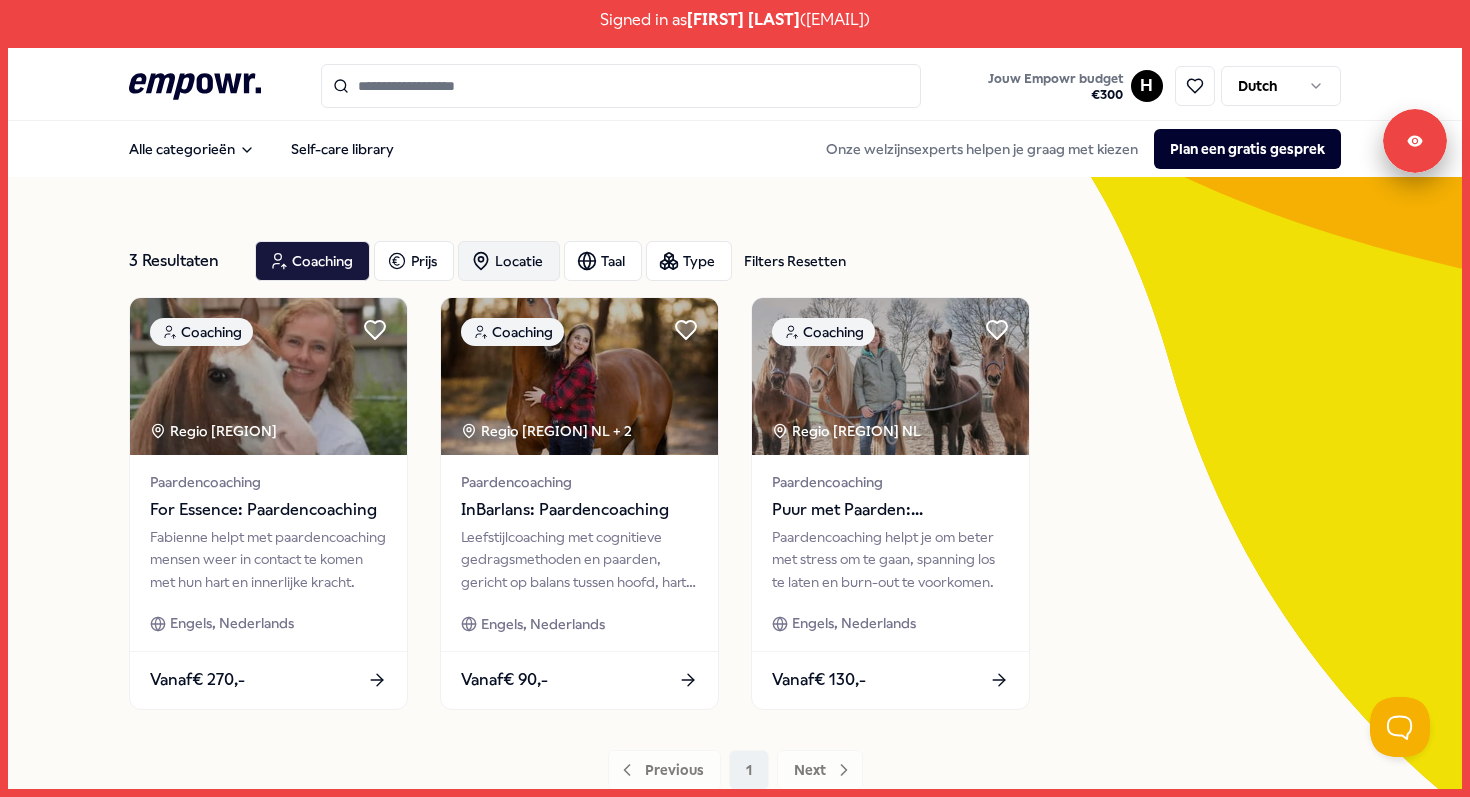 click on "Locatie" at bounding box center [509, 261] 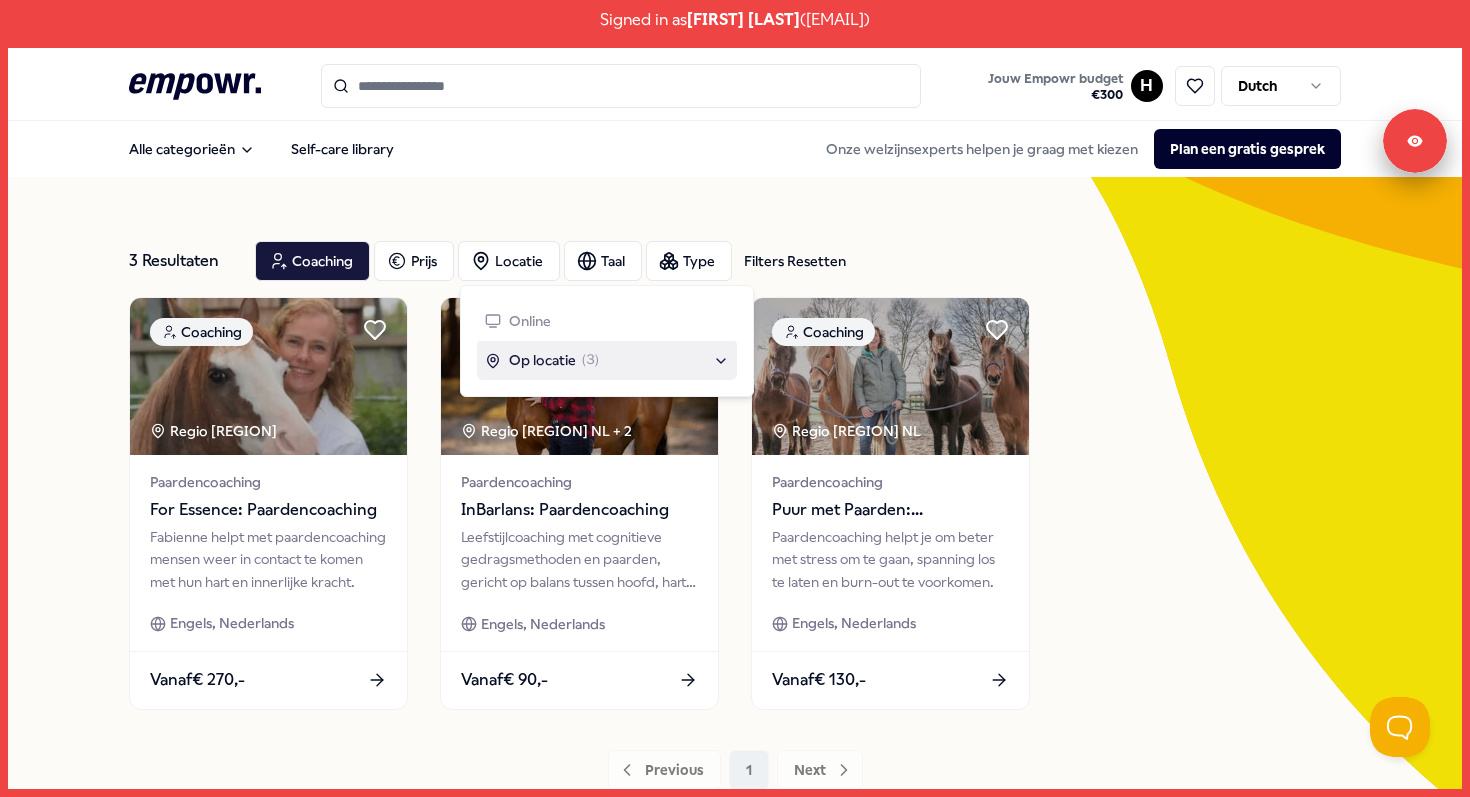 click on "Op locatie" at bounding box center (542, 360) 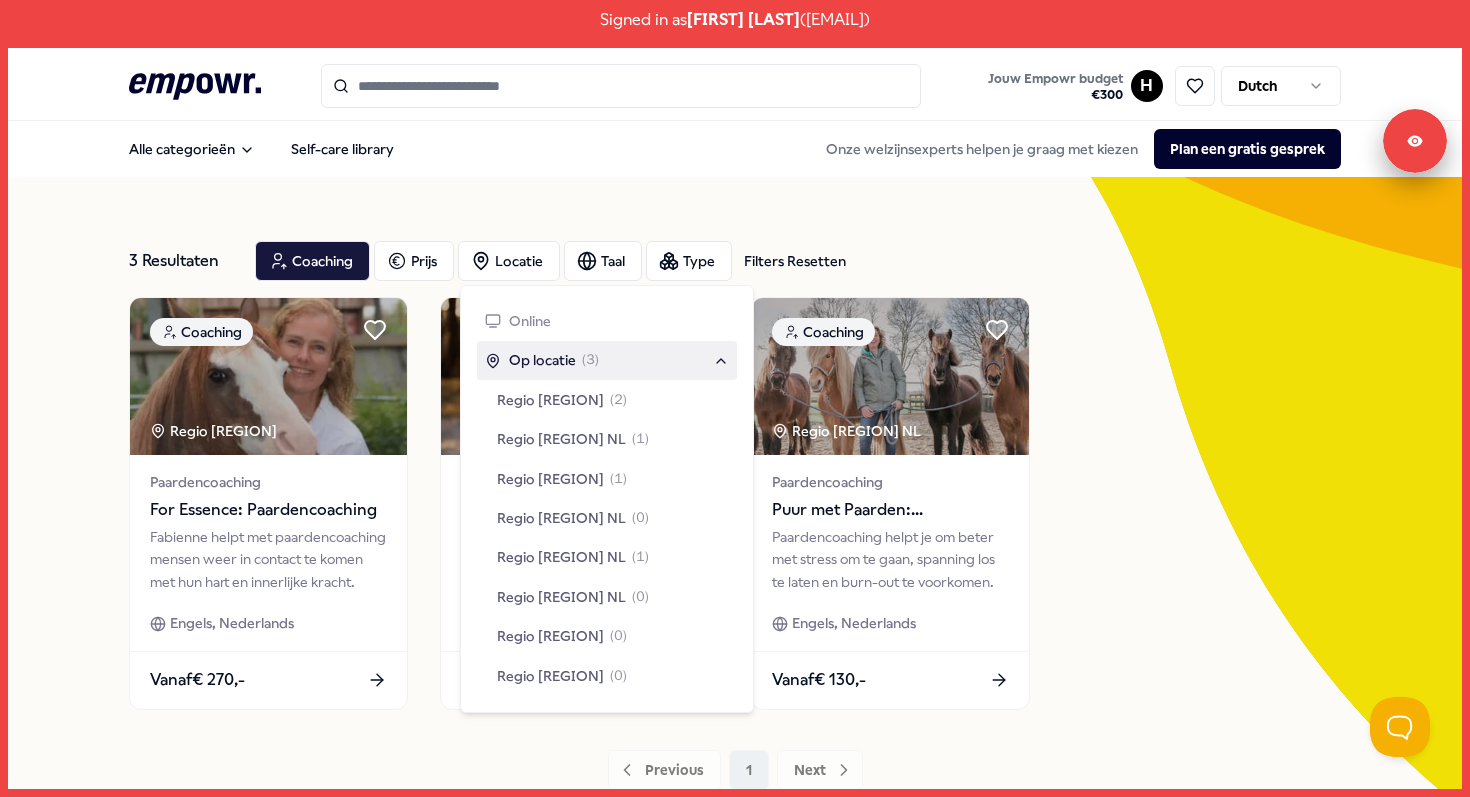 click on "Coaching [REGION]    + 2 Paardencoaching [NAME]: Paardencoaching Leefstijlcoaching met cognitieve gedragsmethoden en paarden, gericht op balans
tussen hoofd, hart en handen. Engels, Nederlands Vanaf  € 90,- Coaching [REGION]    Paardencoaching [NAME]: Paardencoaching helpt je om beter met stress om te gaan, spanning los te laten
en burn-out te voorkomen. Engels, Nederlands Vanaf  € 130,- Previous 1 Next" at bounding box center (735, 507) 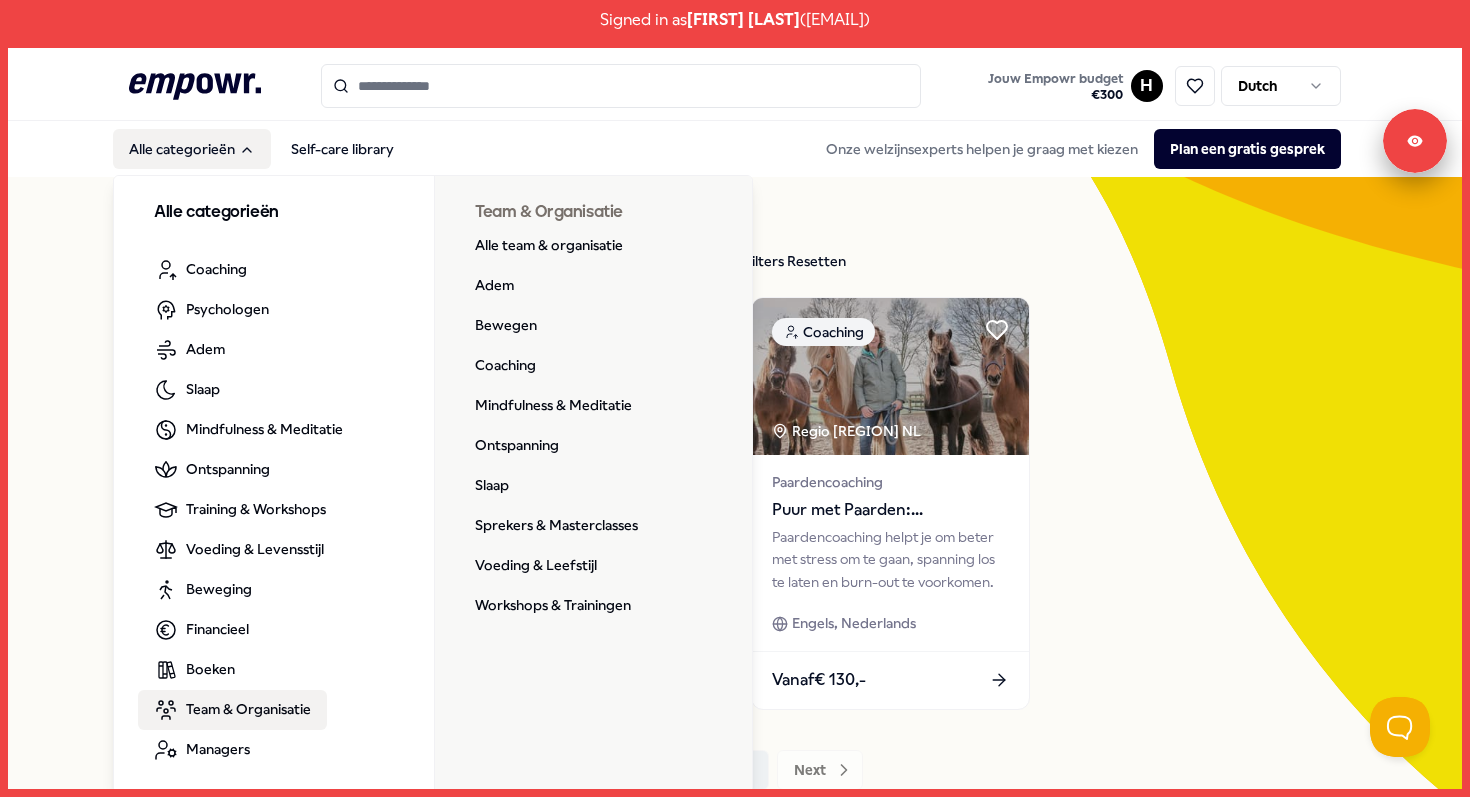 click on "Team & Organisatie" at bounding box center [248, 709] 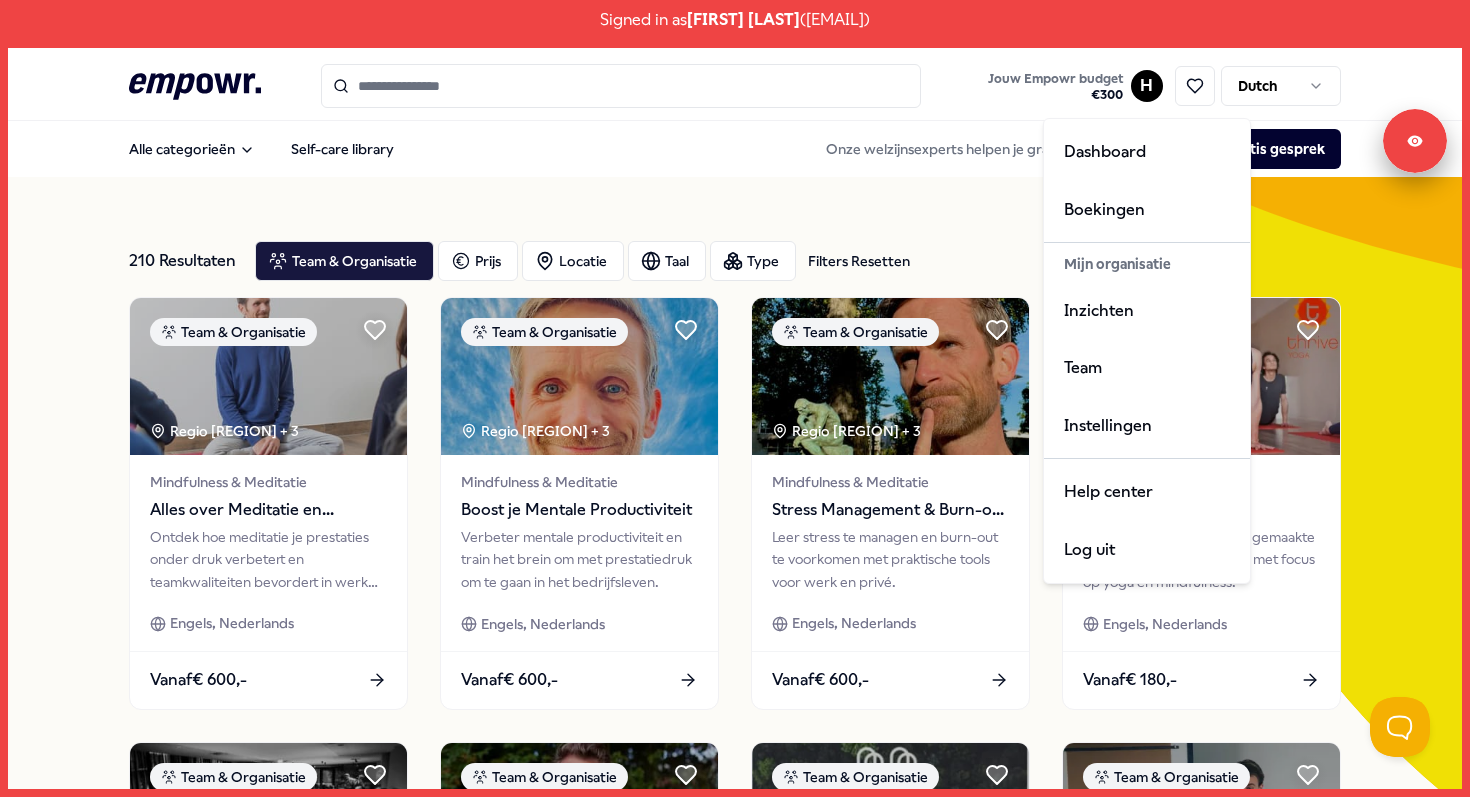 click on "Signed in as   [FIRST] [LAST]   ( [EMAIL] ) .empowr-logo_svg__cls-1{fill:#03032f} Jouw Empowr budget € 300 H Dutch Alle categorieën   Self-care library Onze welzijnsexperts helpen je graag met kiezen Plan een gratis gesprek 210 Resultaten Filters Resetten Team   Organisatie Prijs Locatie Taal Type Filters Resetten Team   Organisatie [REGION]    + 3 Mindfulness   Meditatie Alles over Meditatie en periodieke sessies Ontdek hoe meditatie je prestaties onder druk verbetert en teamkwaliteiten
bevordert in werk en leven. Engels, Nederlands Vanaf  € 600,- Team   Organisatie [REGION]    + 3 Mindfulness   Meditatie Boost je Mentale Productiviteit Verbeter mentale productiviteit en train het brein om met prestatiedruk om te
gaan in het bedrijfsleven. Engels, Nederlands Vanaf  € 600,- Team   Organisatie [REGION]    + 3 Mindfulness   Meditatie Stress Management   Burn-out Preventie Engels, Nederlands Vanaf  € 600,- Team   Organisatie [REGION]      1" at bounding box center [735, 398] 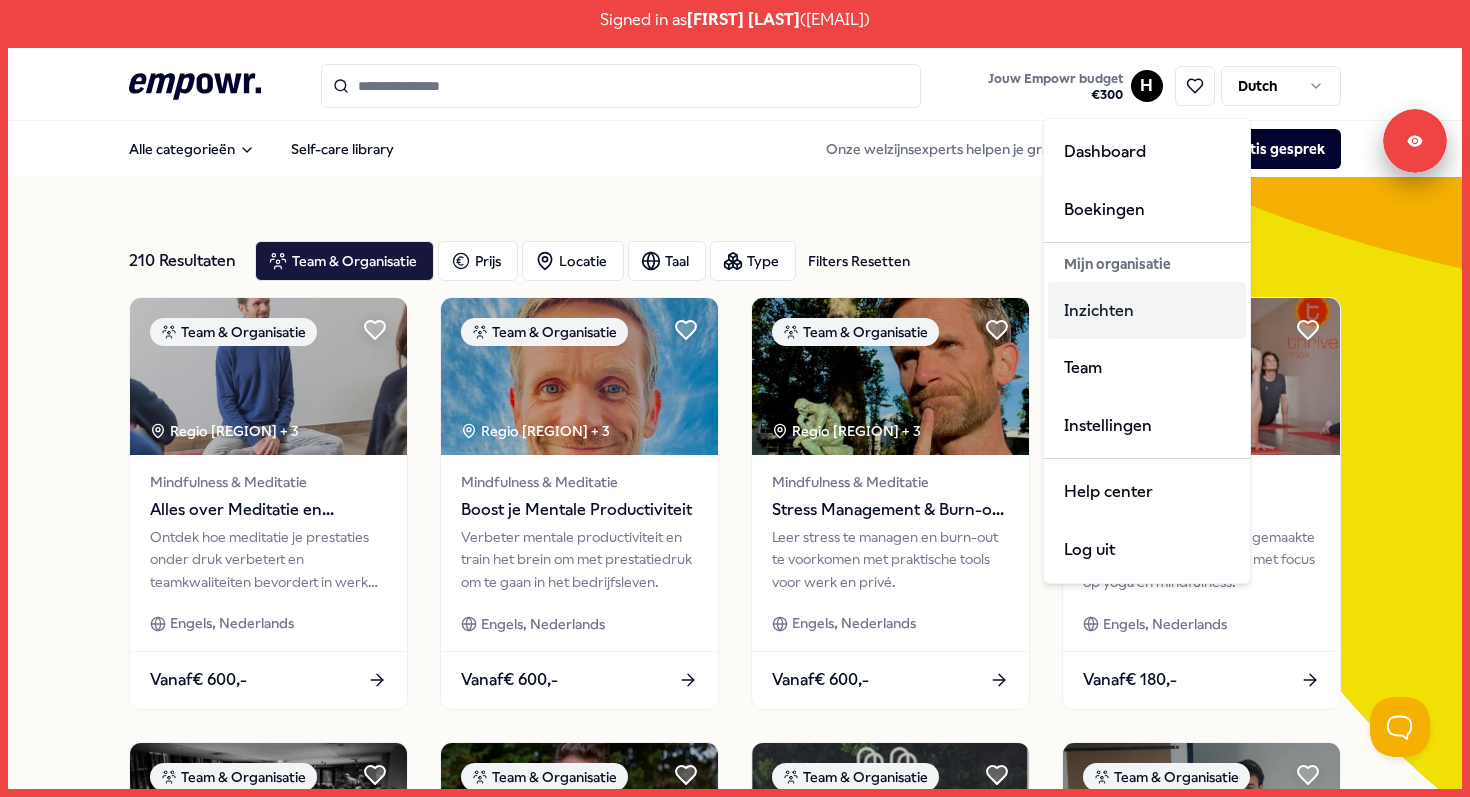 click on "Inzichten" at bounding box center [1147, 311] 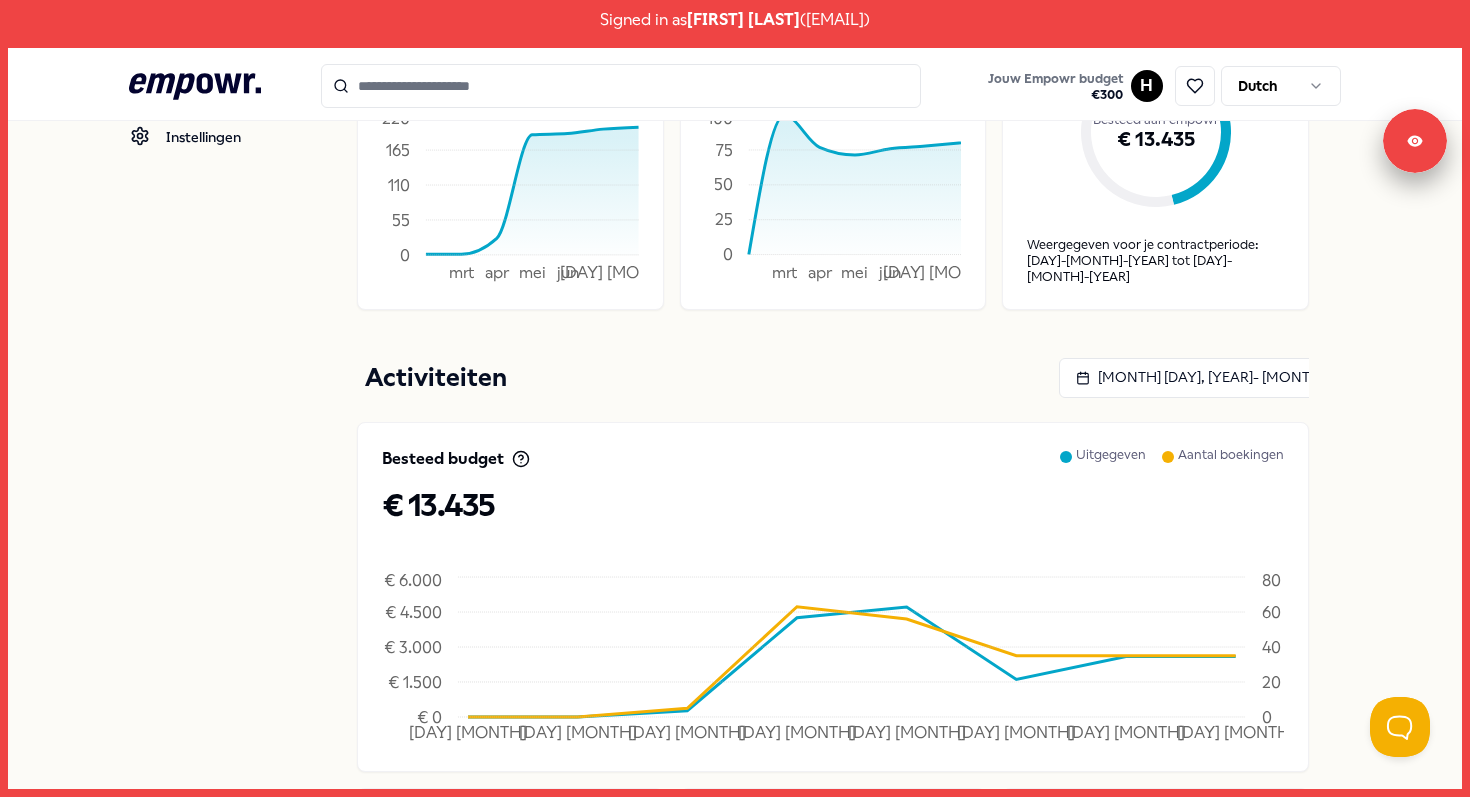 scroll, scrollTop: 343, scrollLeft: 0, axis: vertical 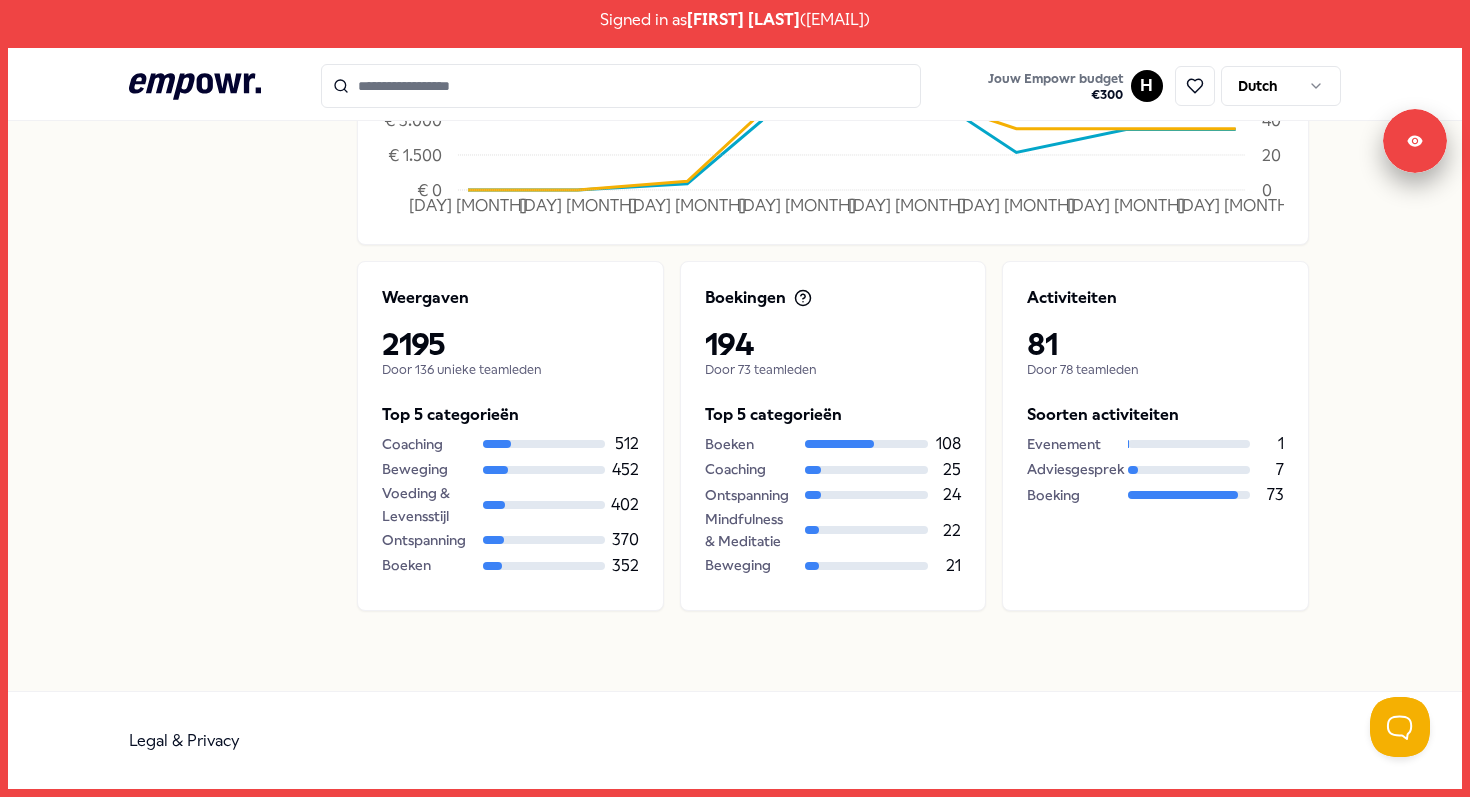 type 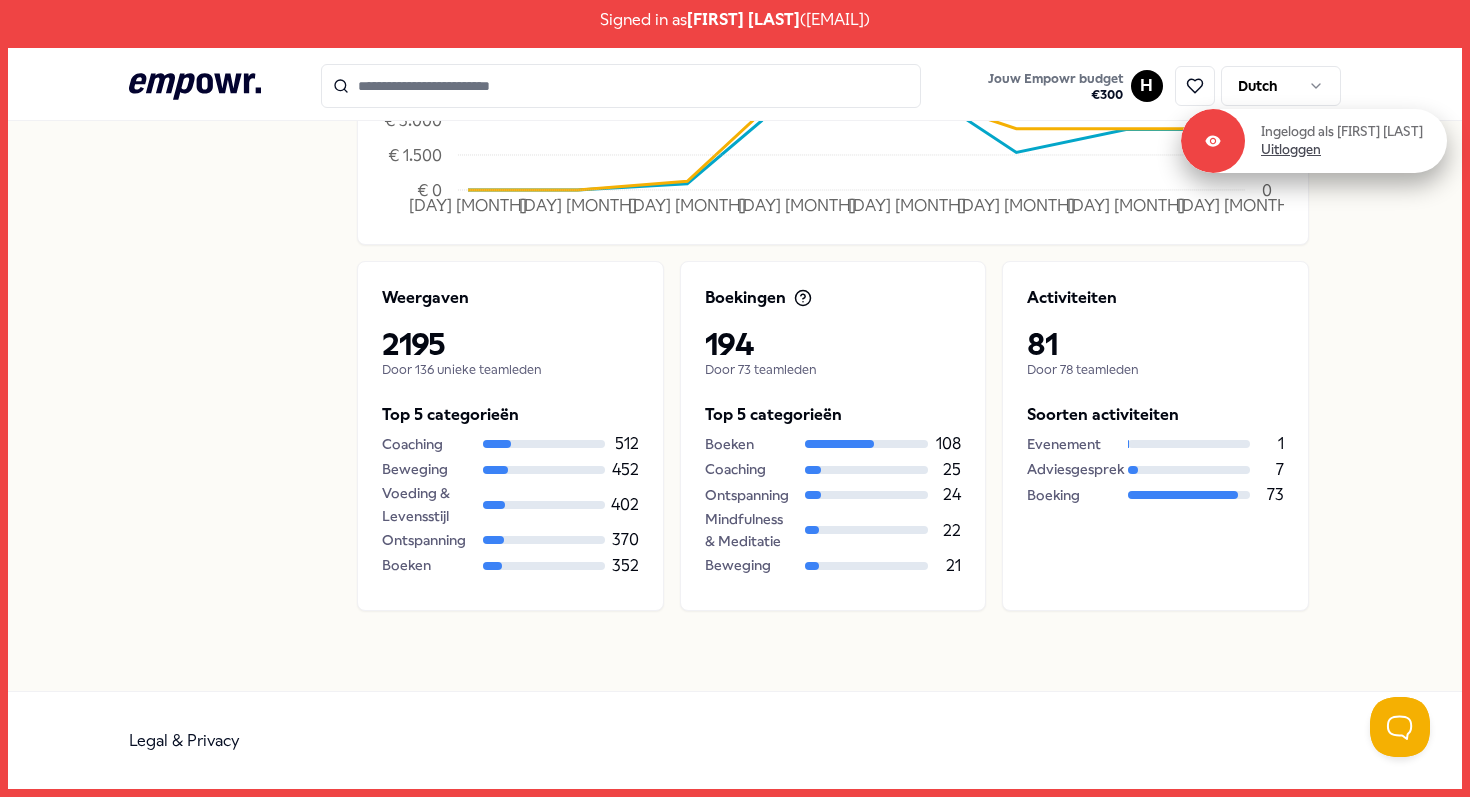 click on "Uitloggen" at bounding box center [1291, 150] 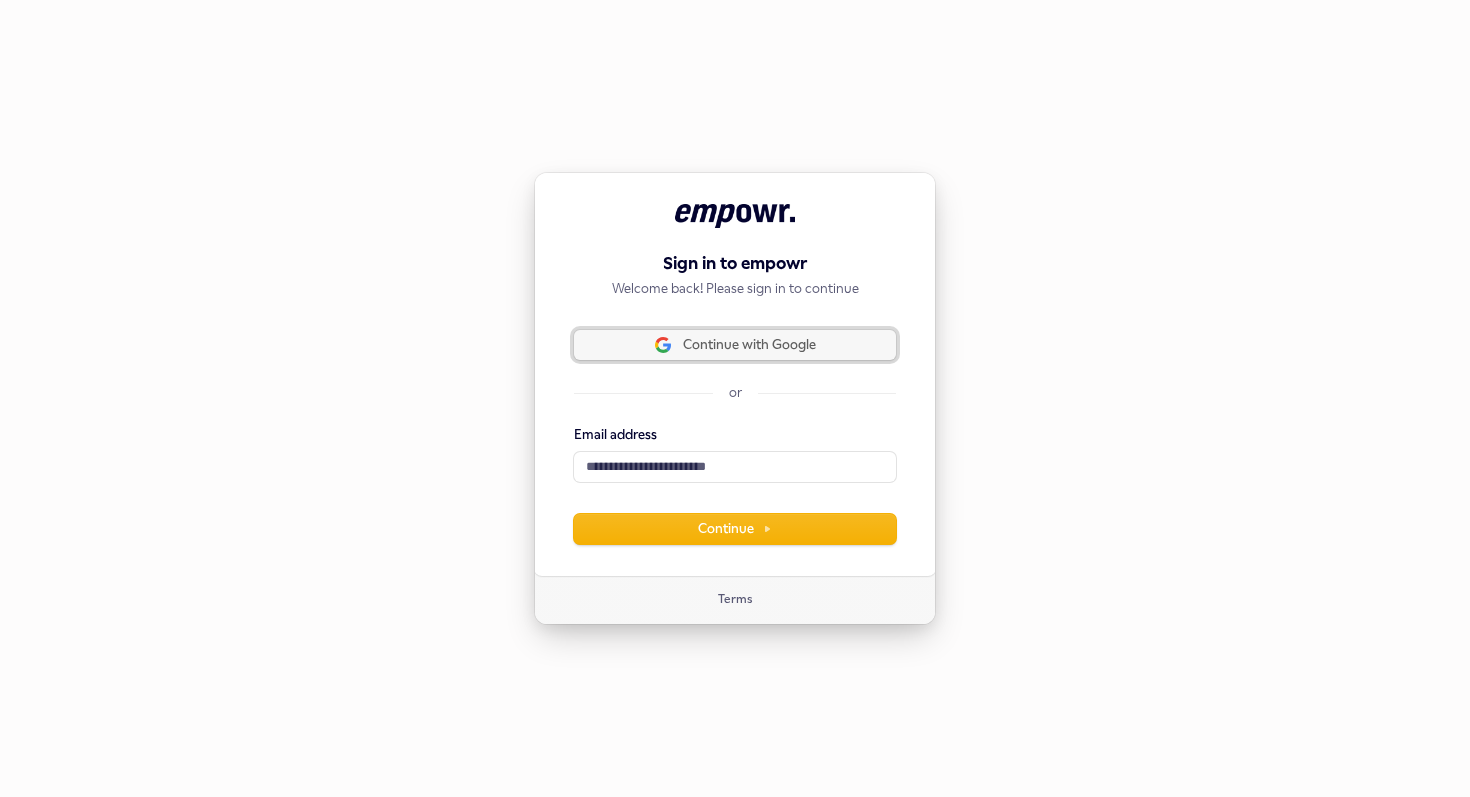click on "Continue with Google" at bounding box center (749, 345) 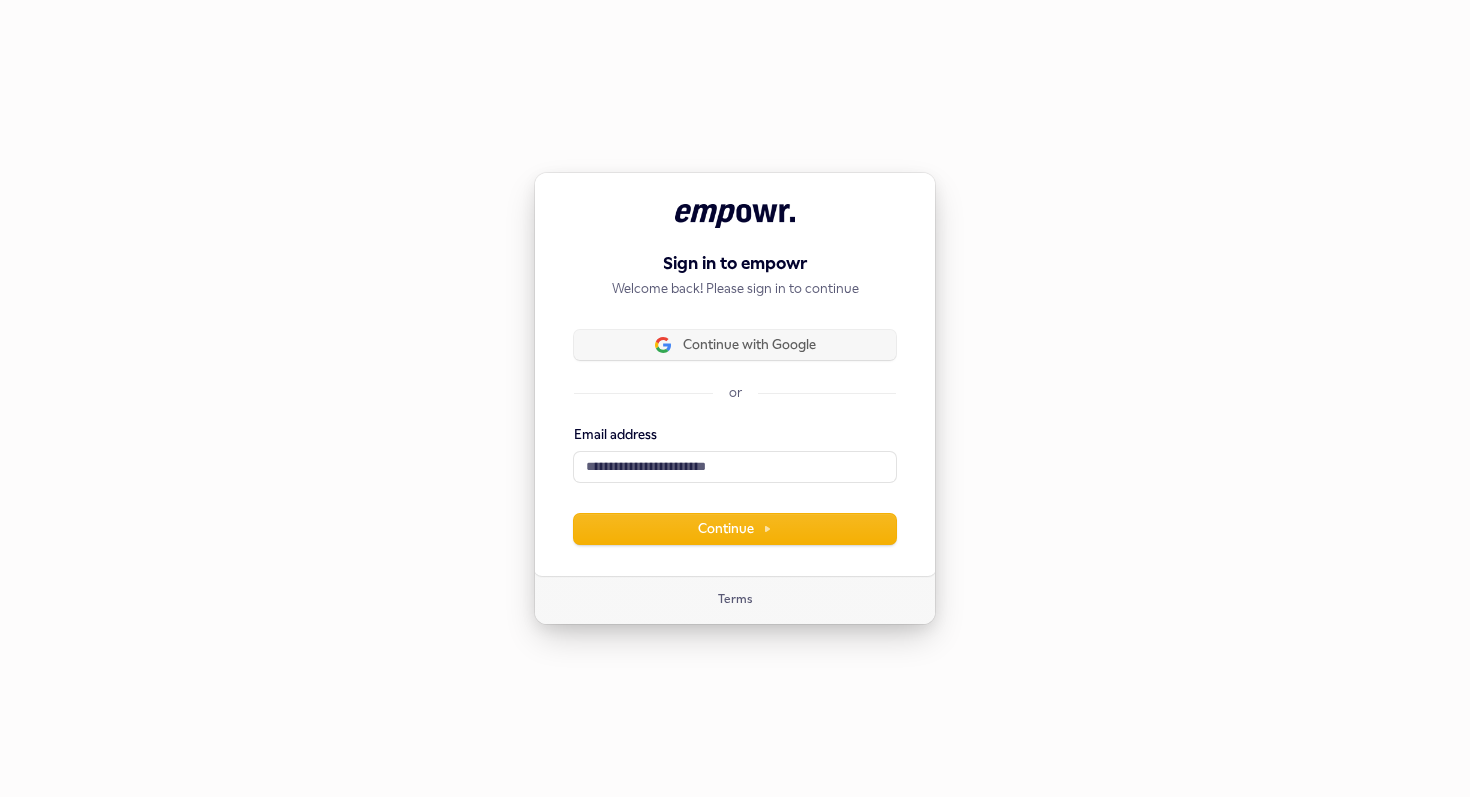 type 